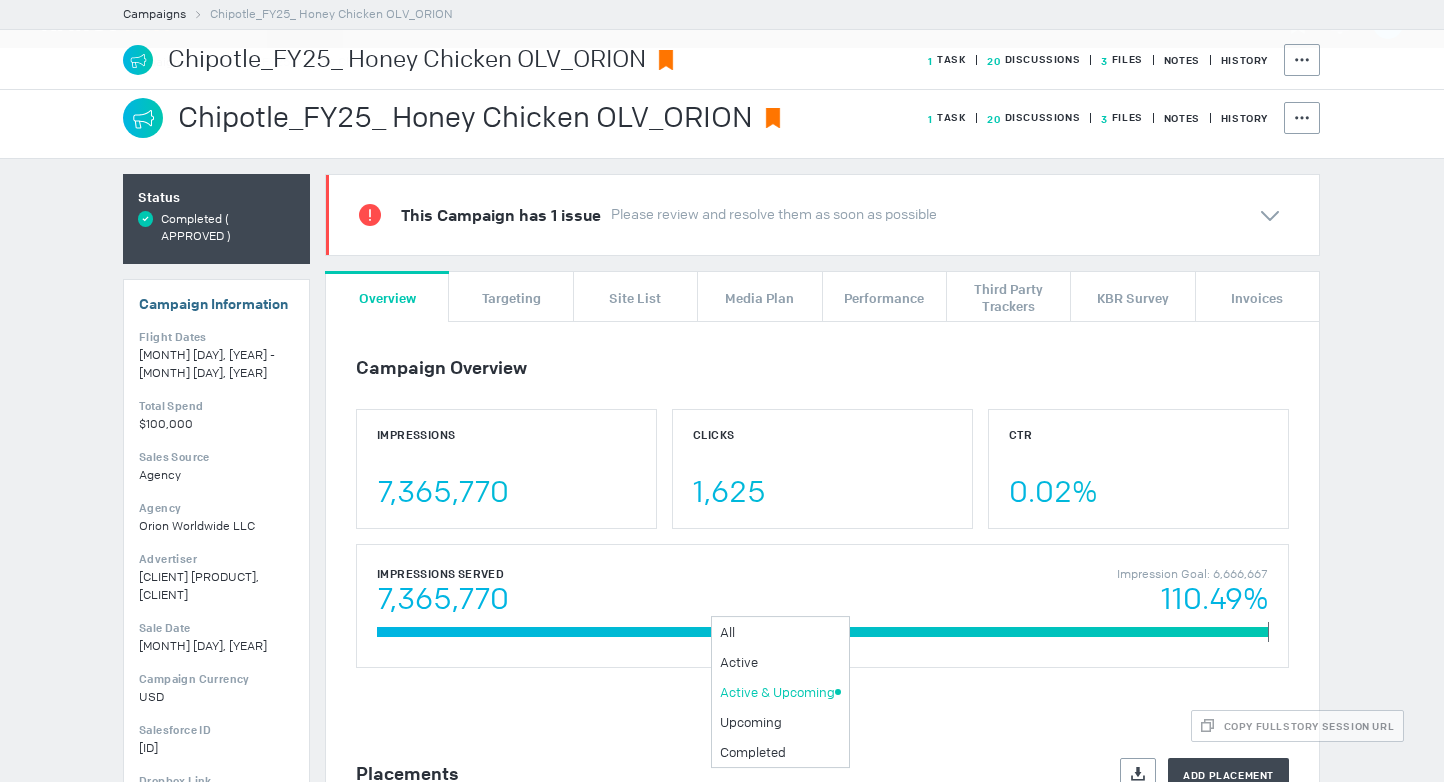 scroll, scrollTop: 0, scrollLeft: 0, axis: both 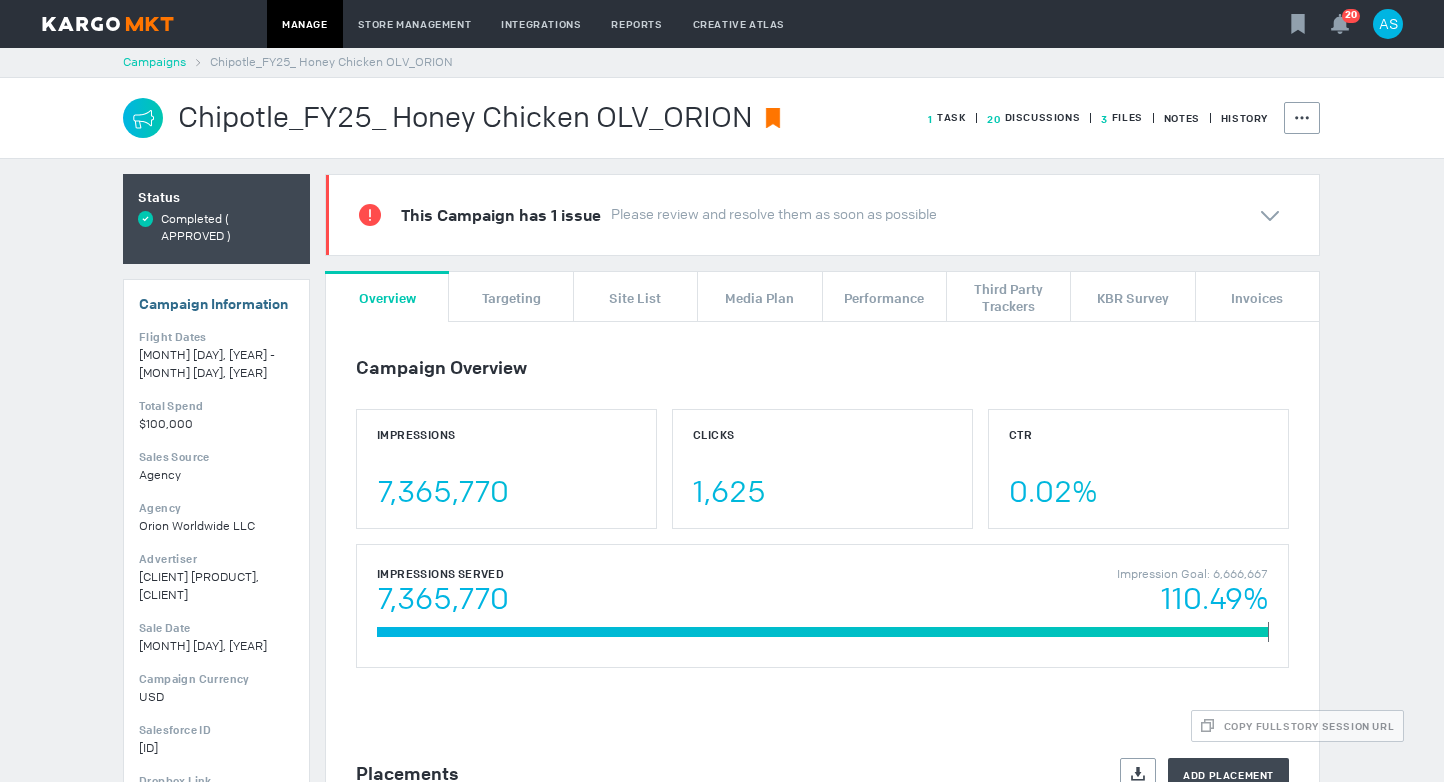 click on "Campaigns" at bounding box center [154, 62] 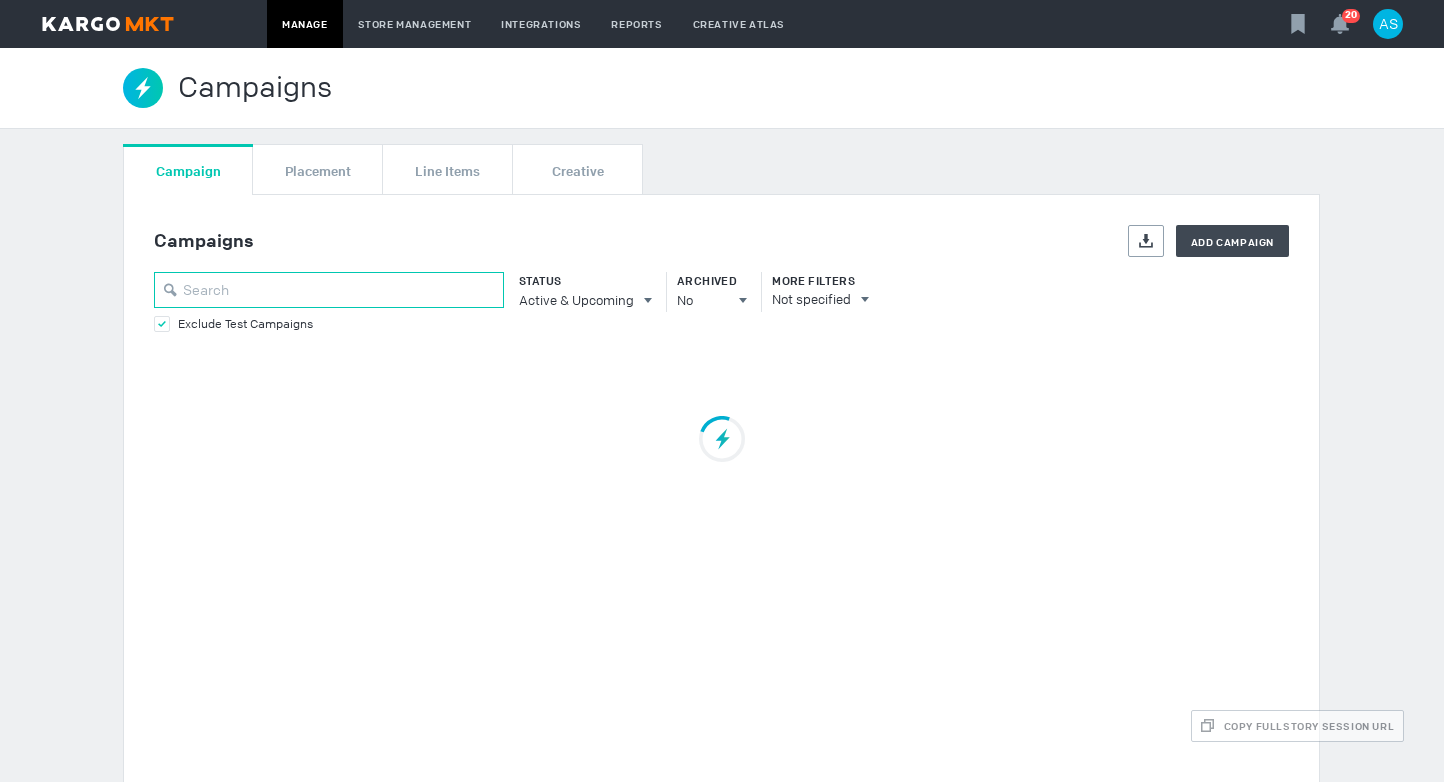 click at bounding box center [329, 290] 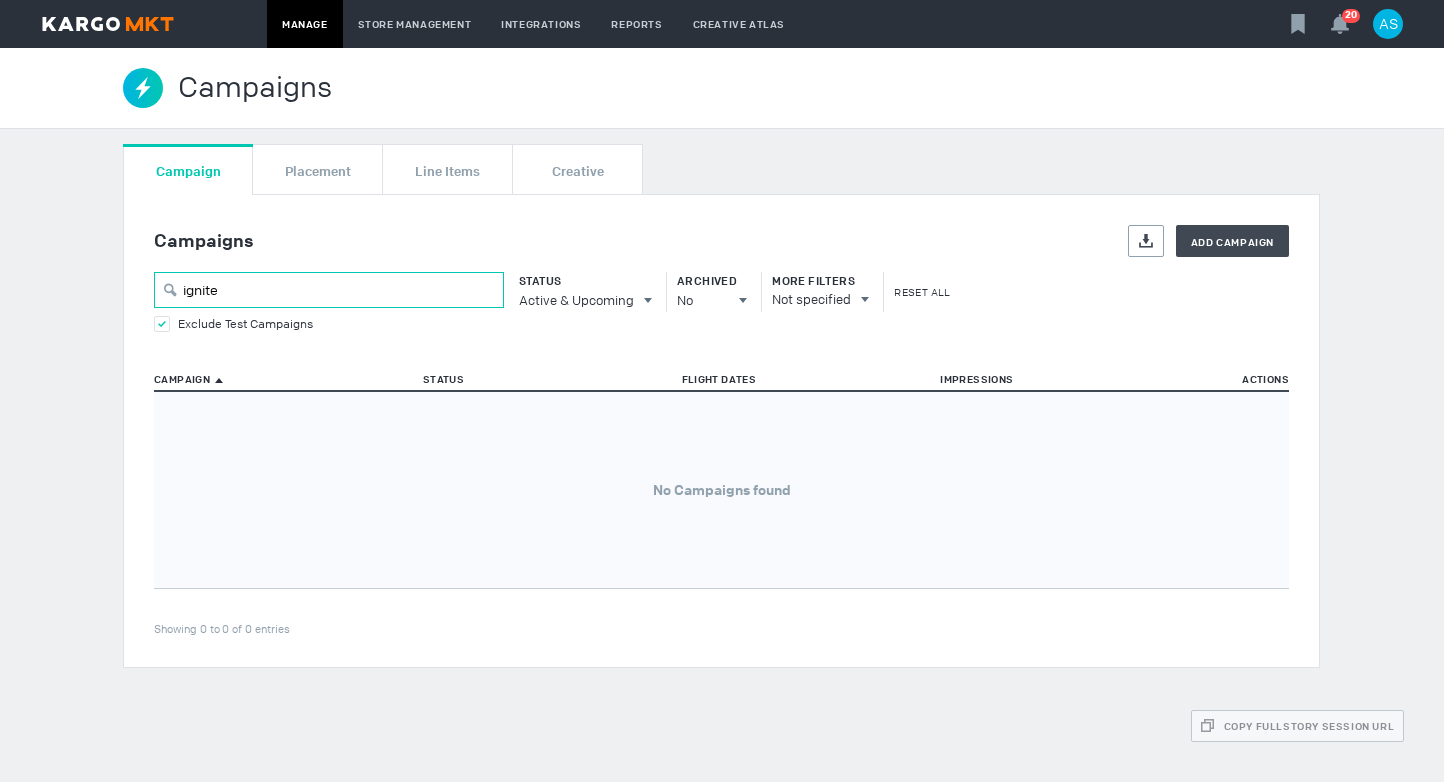 type on "ignite" 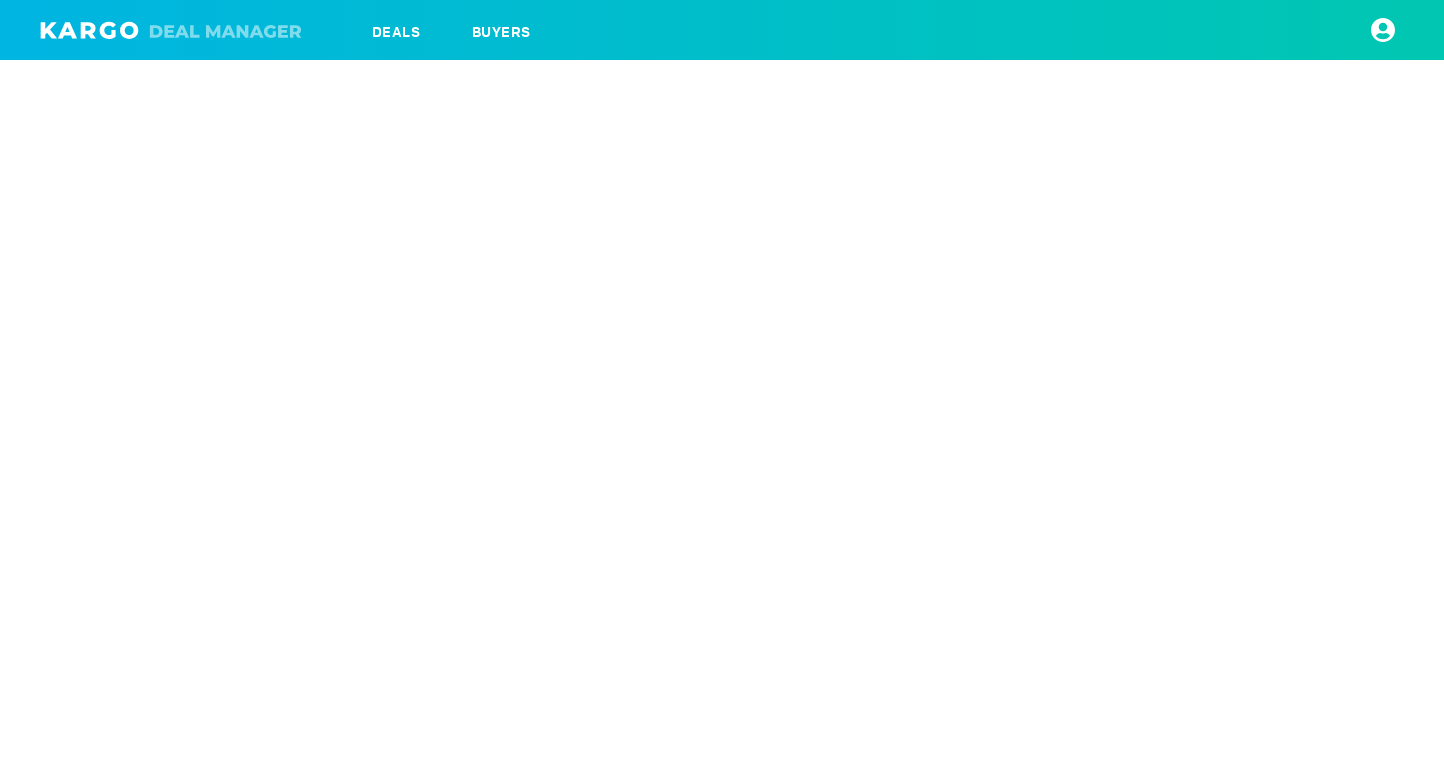 scroll, scrollTop: 0, scrollLeft: 0, axis: both 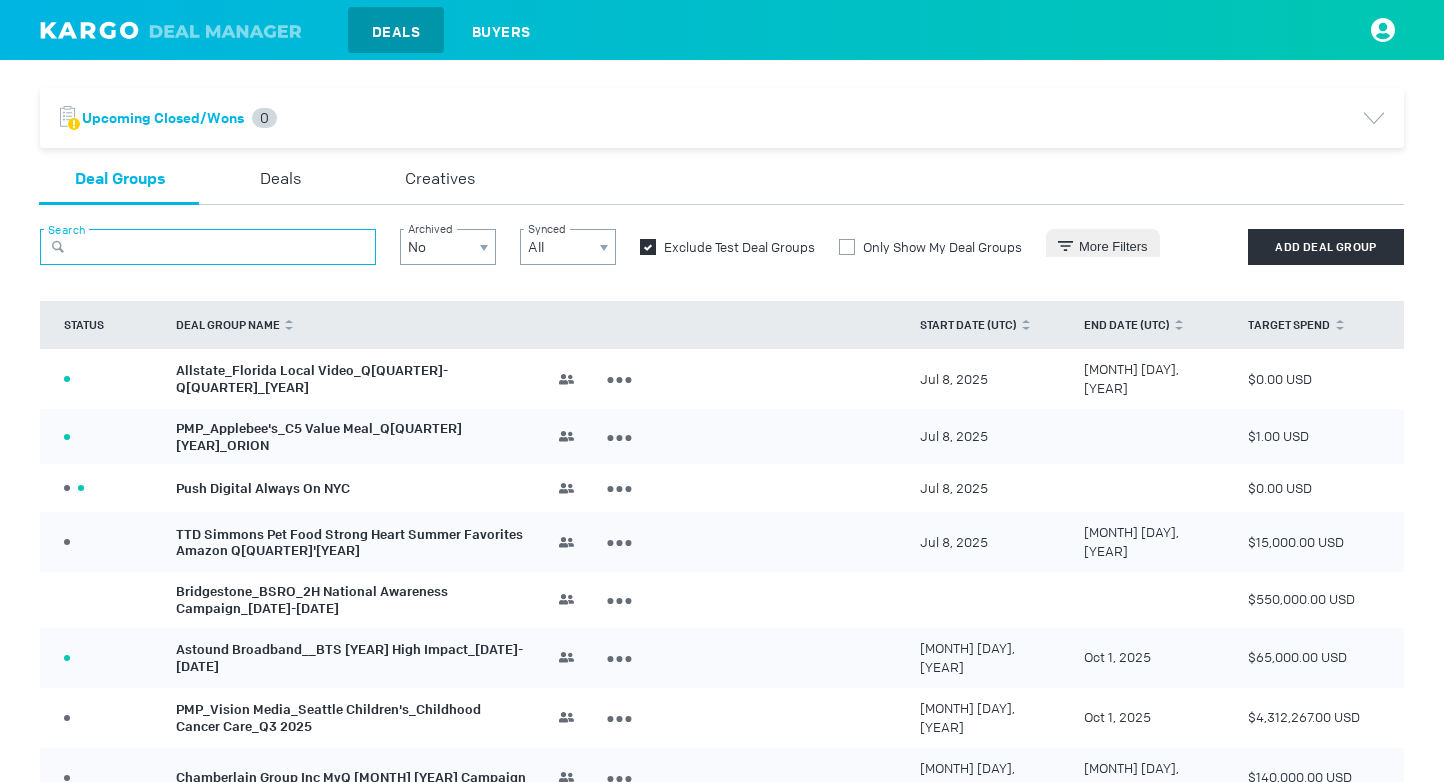 click at bounding box center [208, 247] 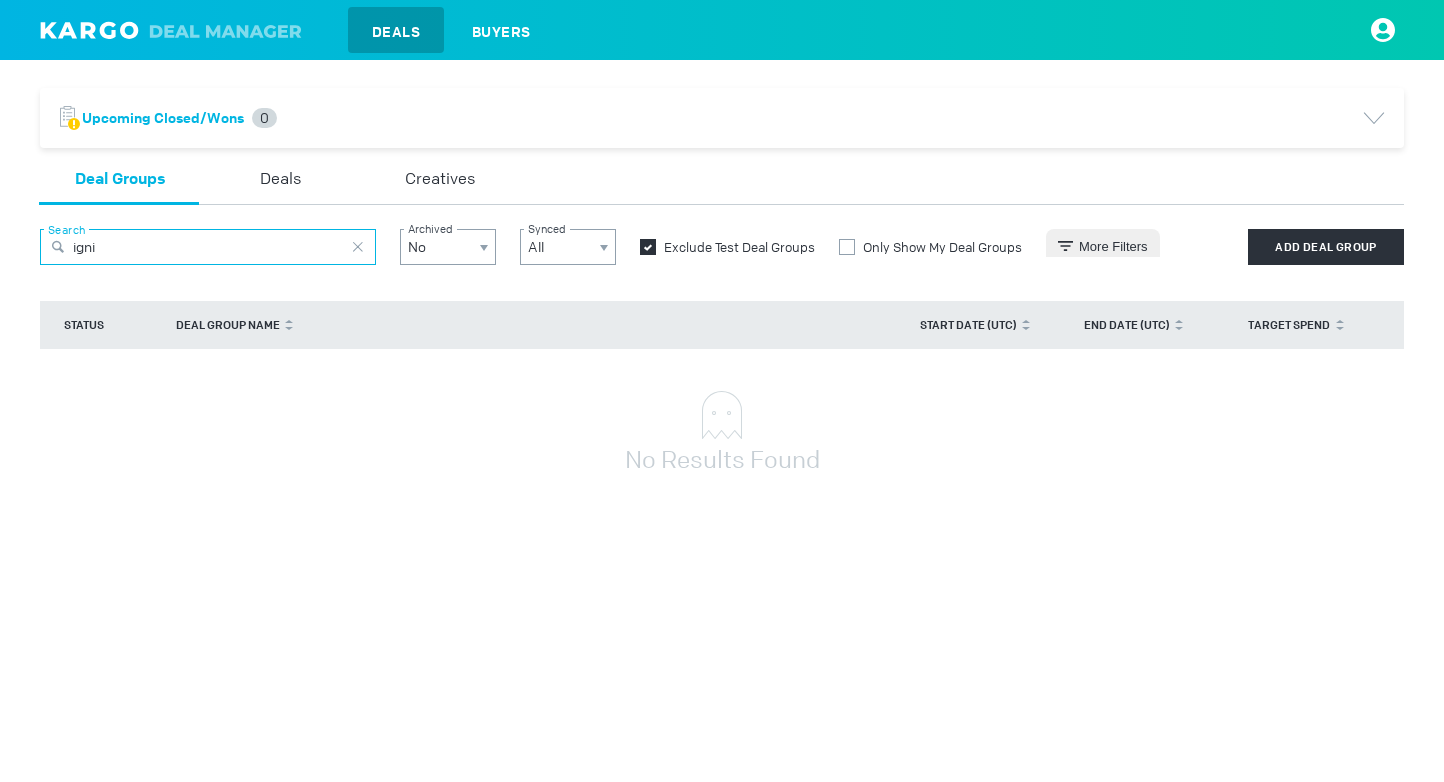 type on "ignit" 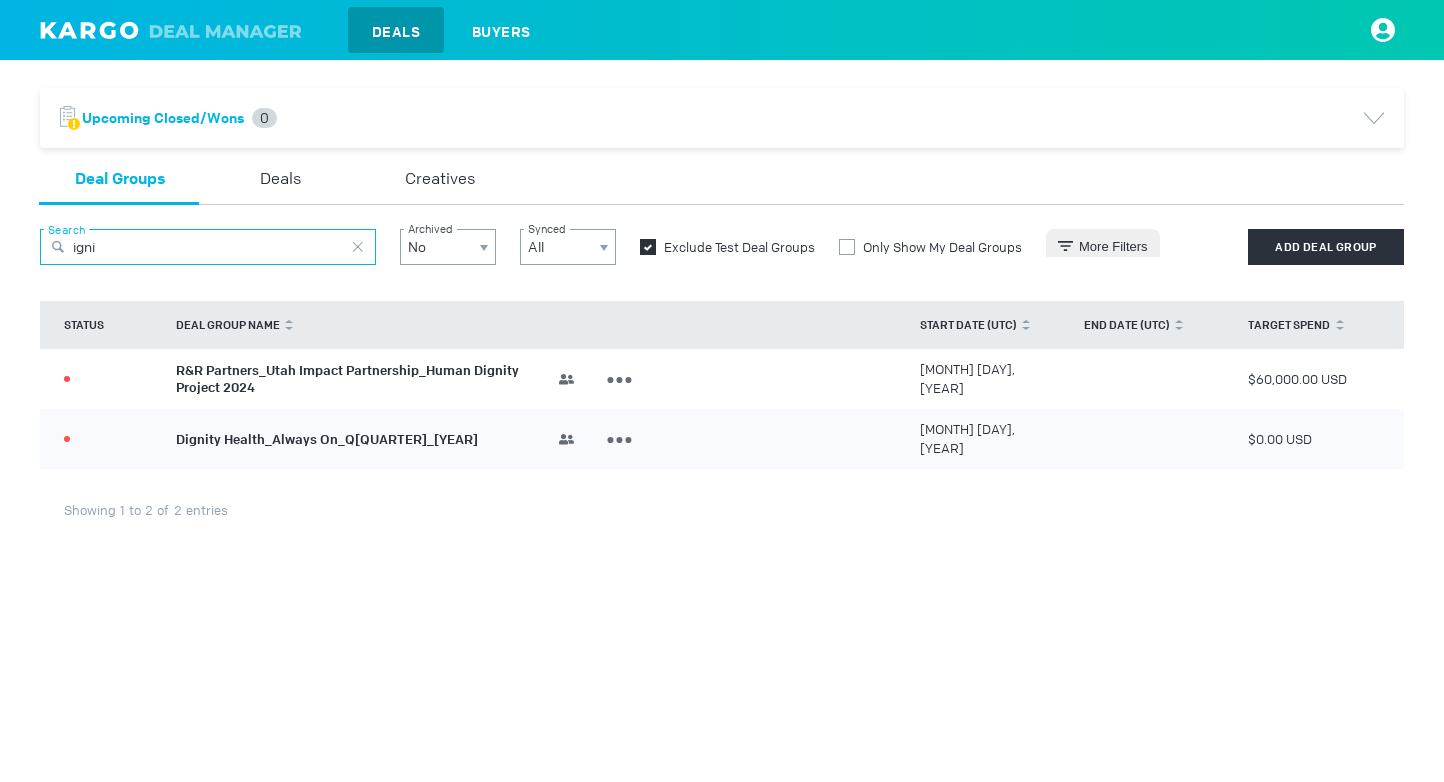 type on "igni" 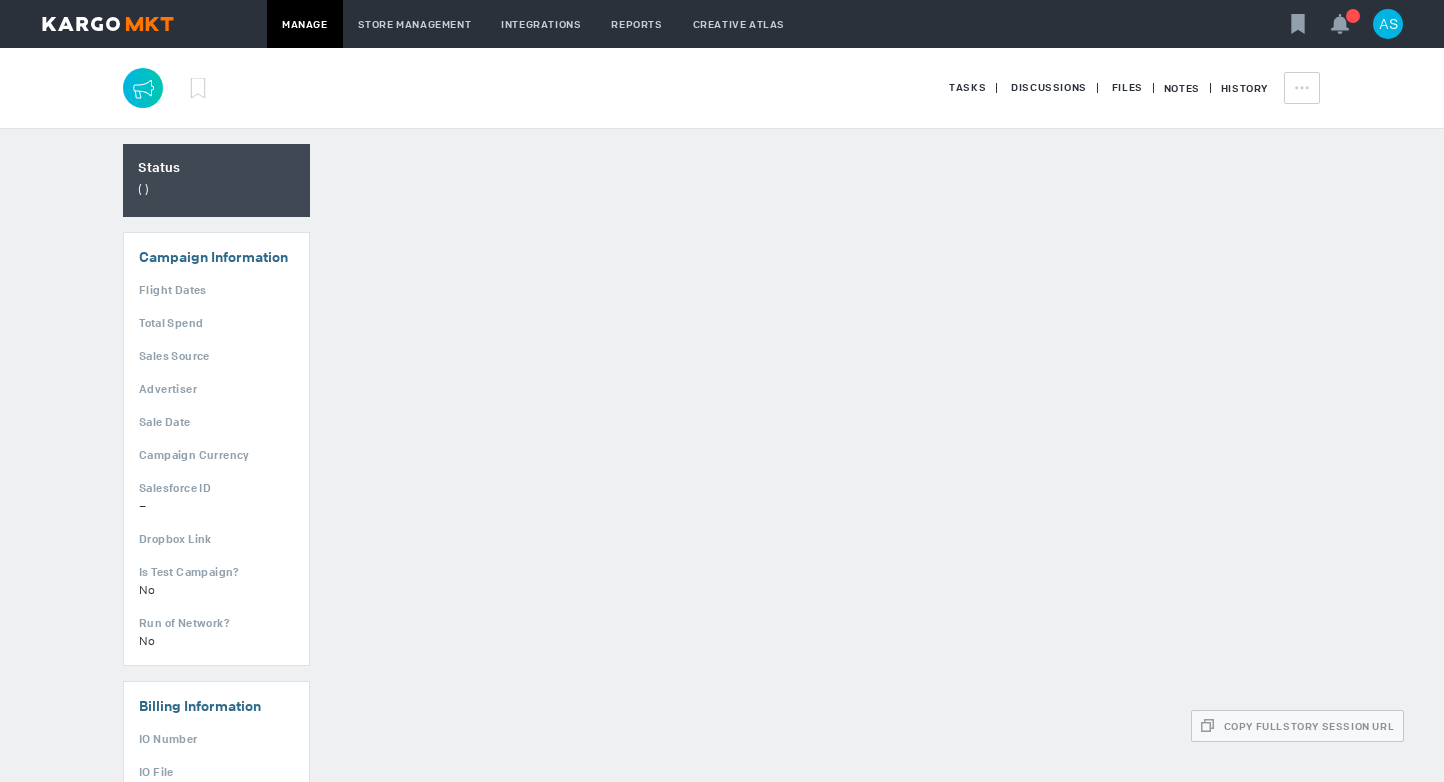 scroll, scrollTop: 0, scrollLeft: 0, axis: both 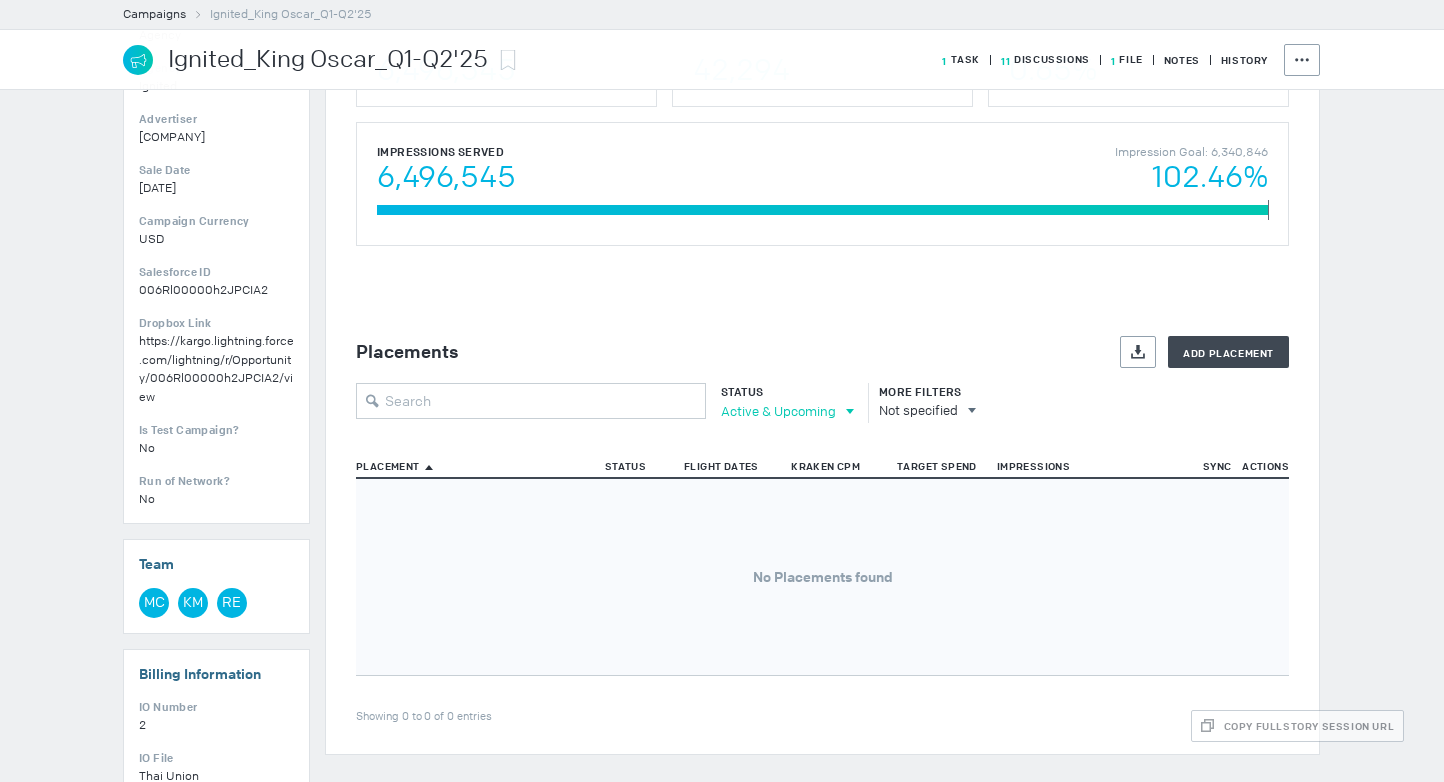 click on "Active & Upcoming" at bounding box center [778, 411] 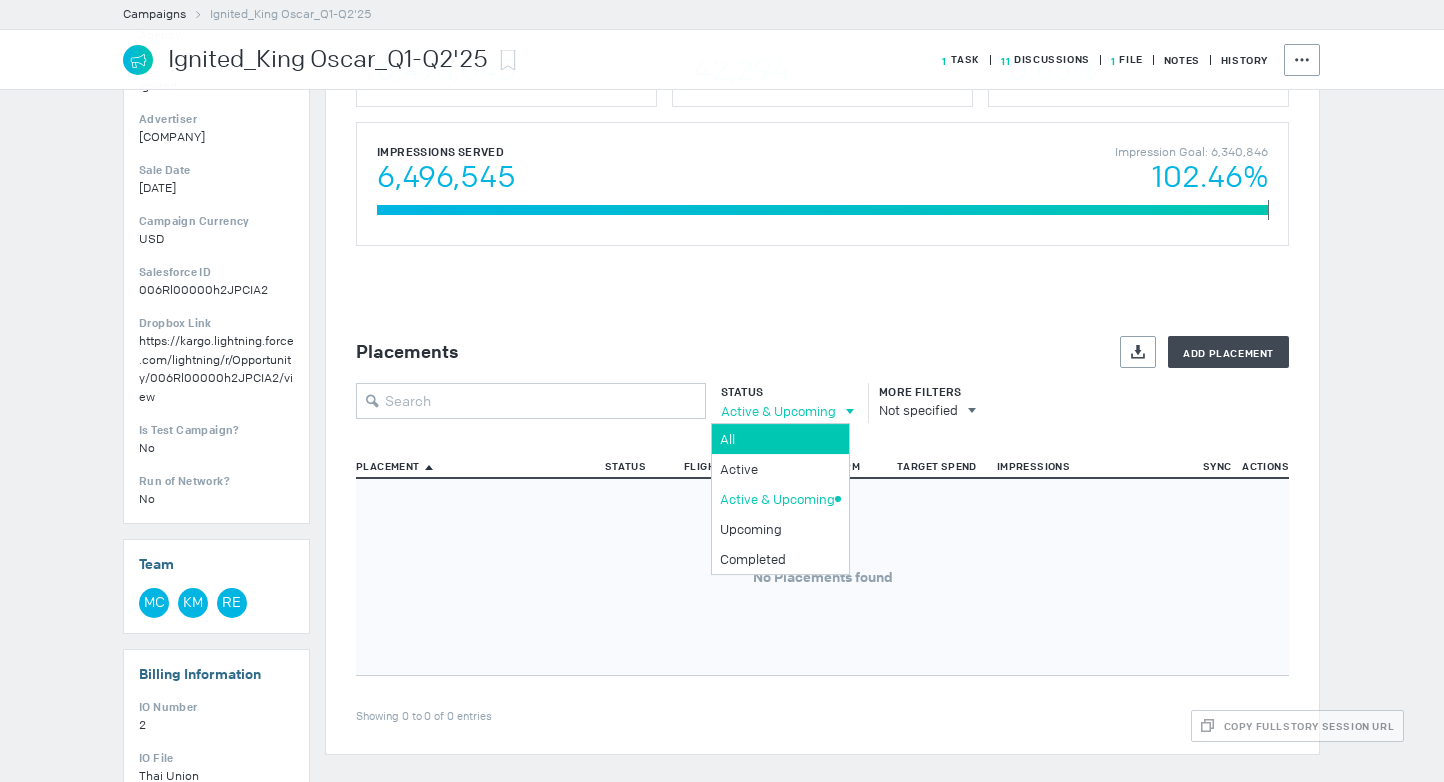 click on "All" at bounding box center (777, 439) 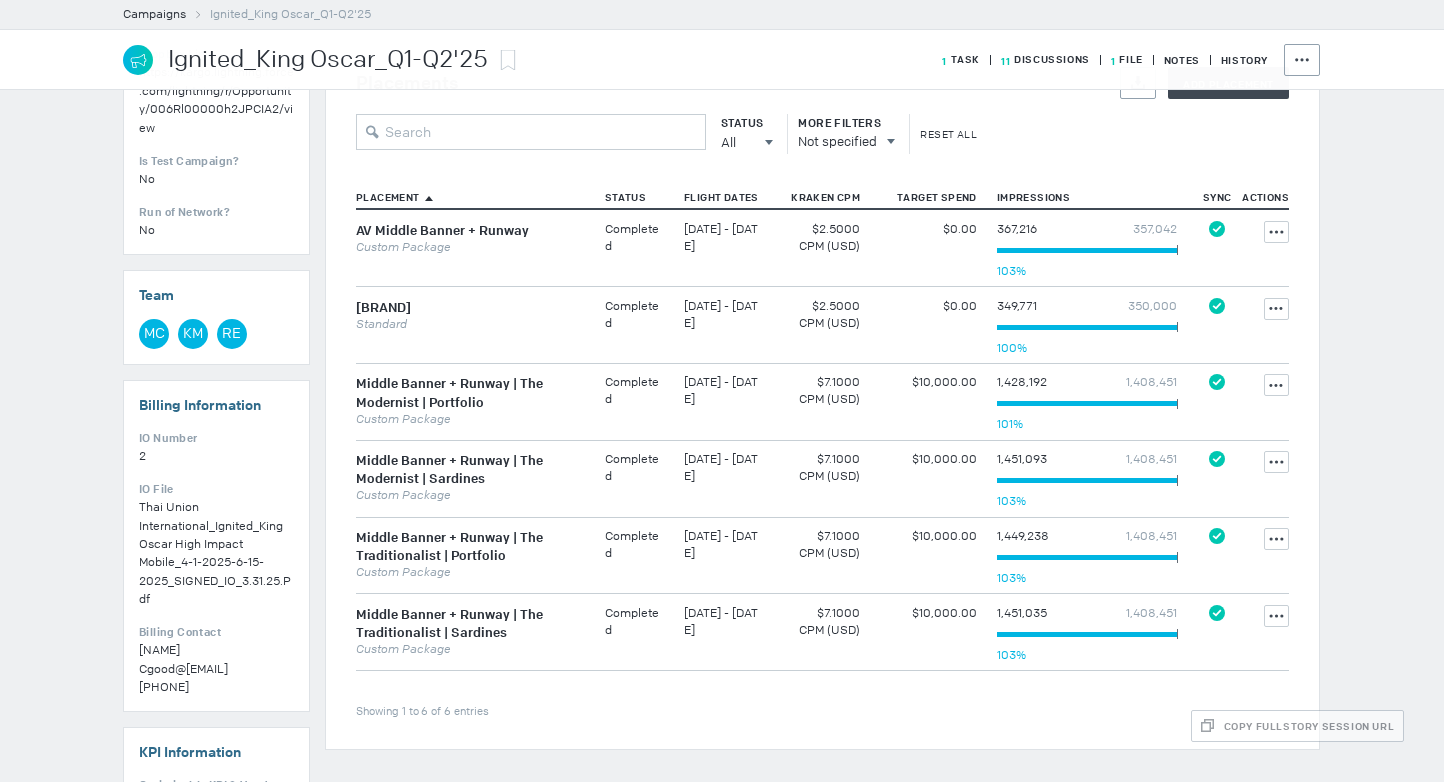 scroll, scrollTop: 676, scrollLeft: 0, axis: vertical 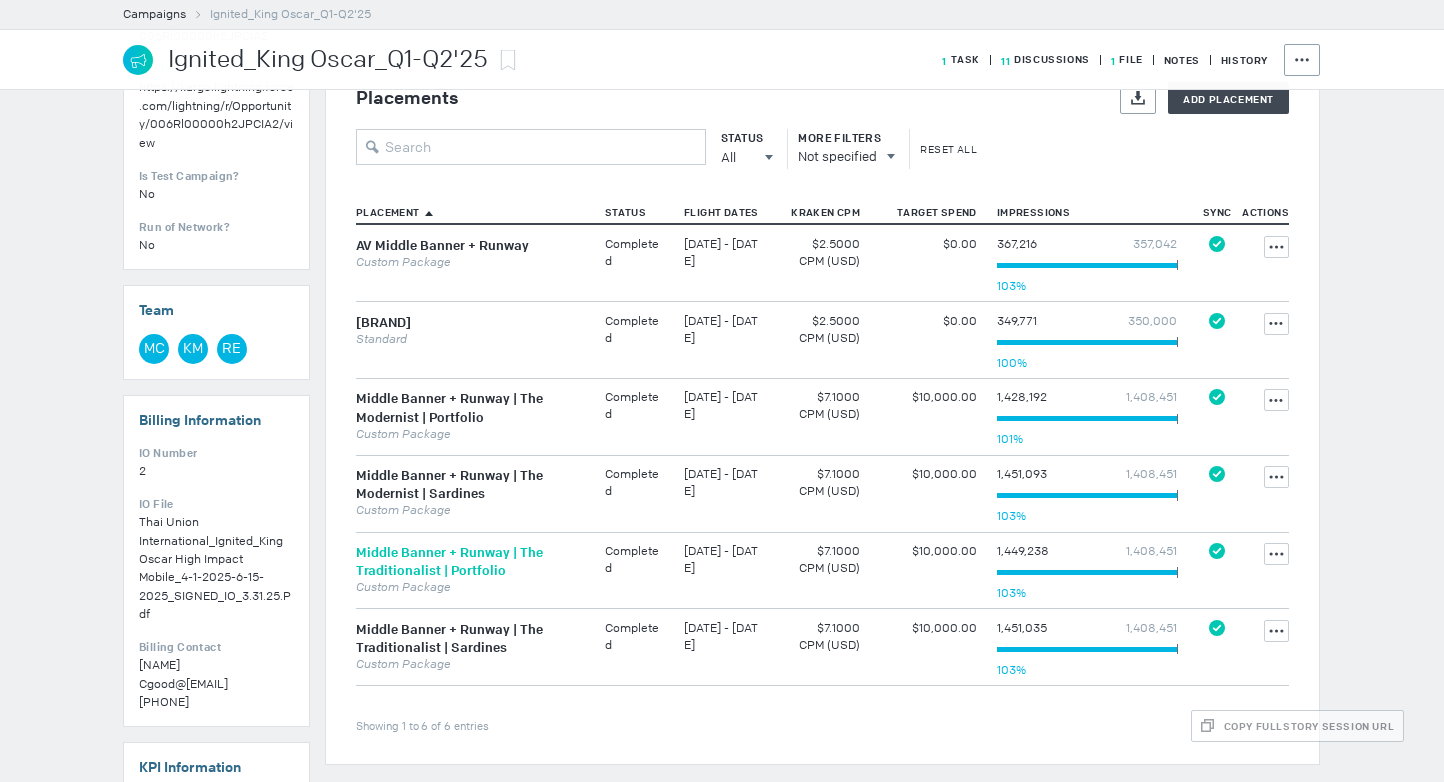 click on "Middle Banner + Runway | The Traditionalist | Portfolio" at bounding box center (449, 561) 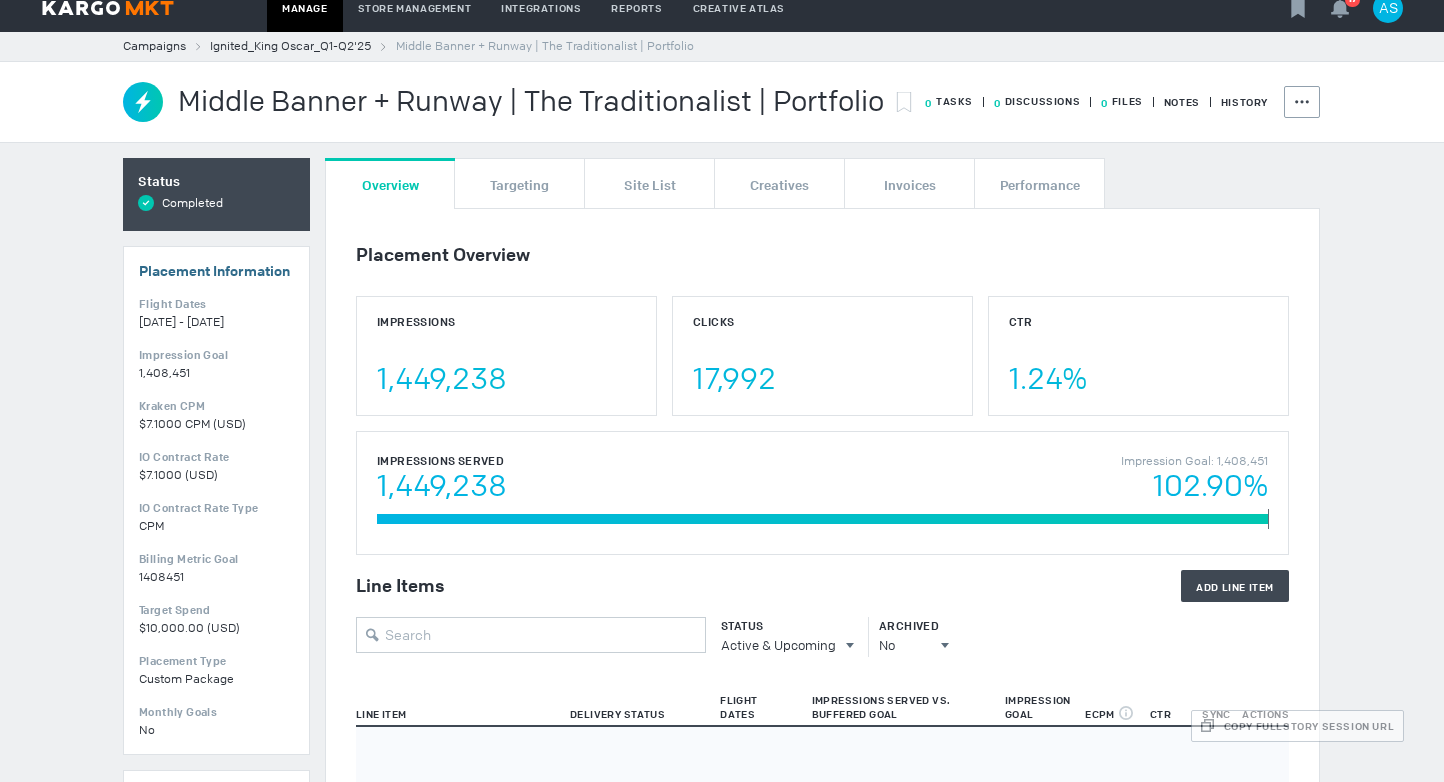scroll, scrollTop: 6, scrollLeft: 0, axis: vertical 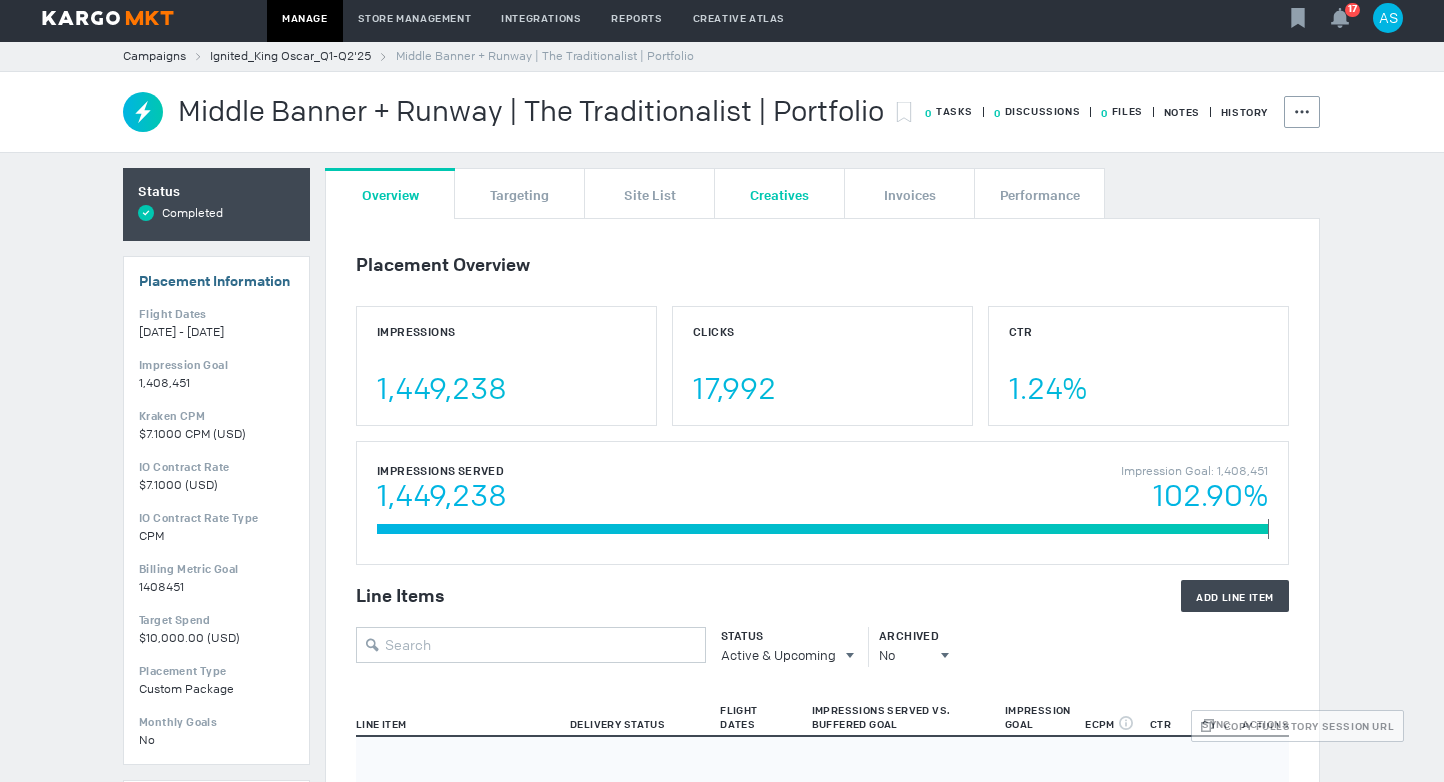 click on "Creatives" at bounding box center [779, 193] 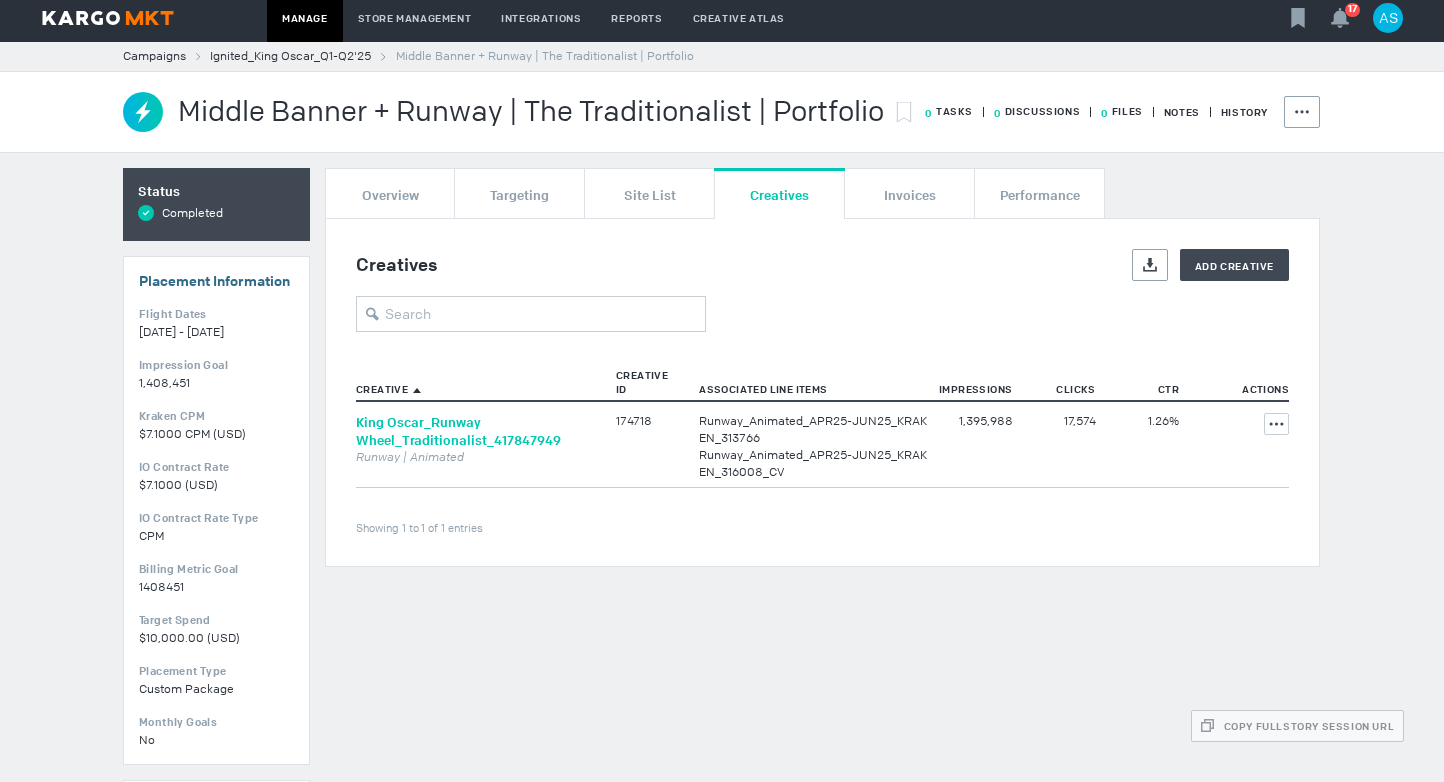 click on "King Oscar_Runway Wheel_Traditionalist_417847949" at bounding box center [458, 431] 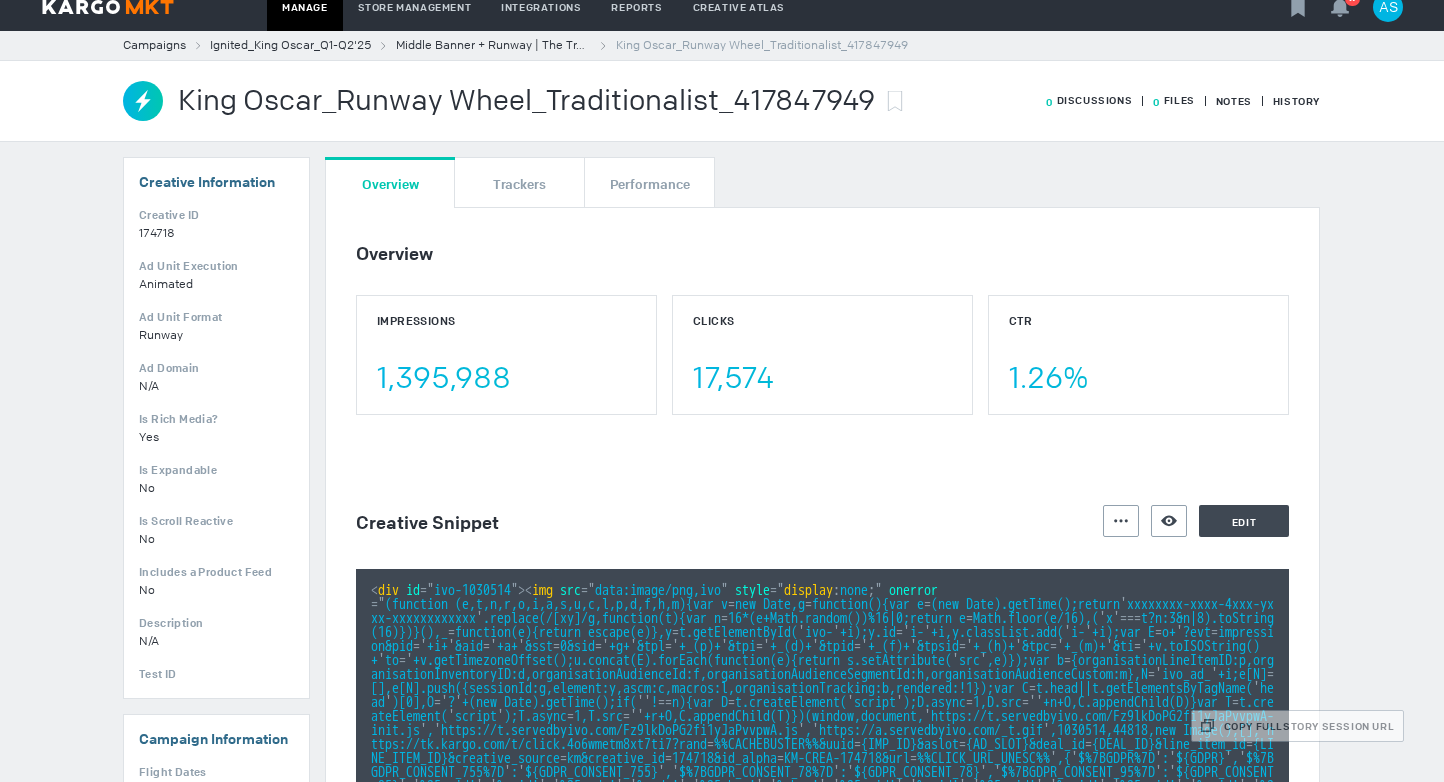 scroll, scrollTop: 11, scrollLeft: 0, axis: vertical 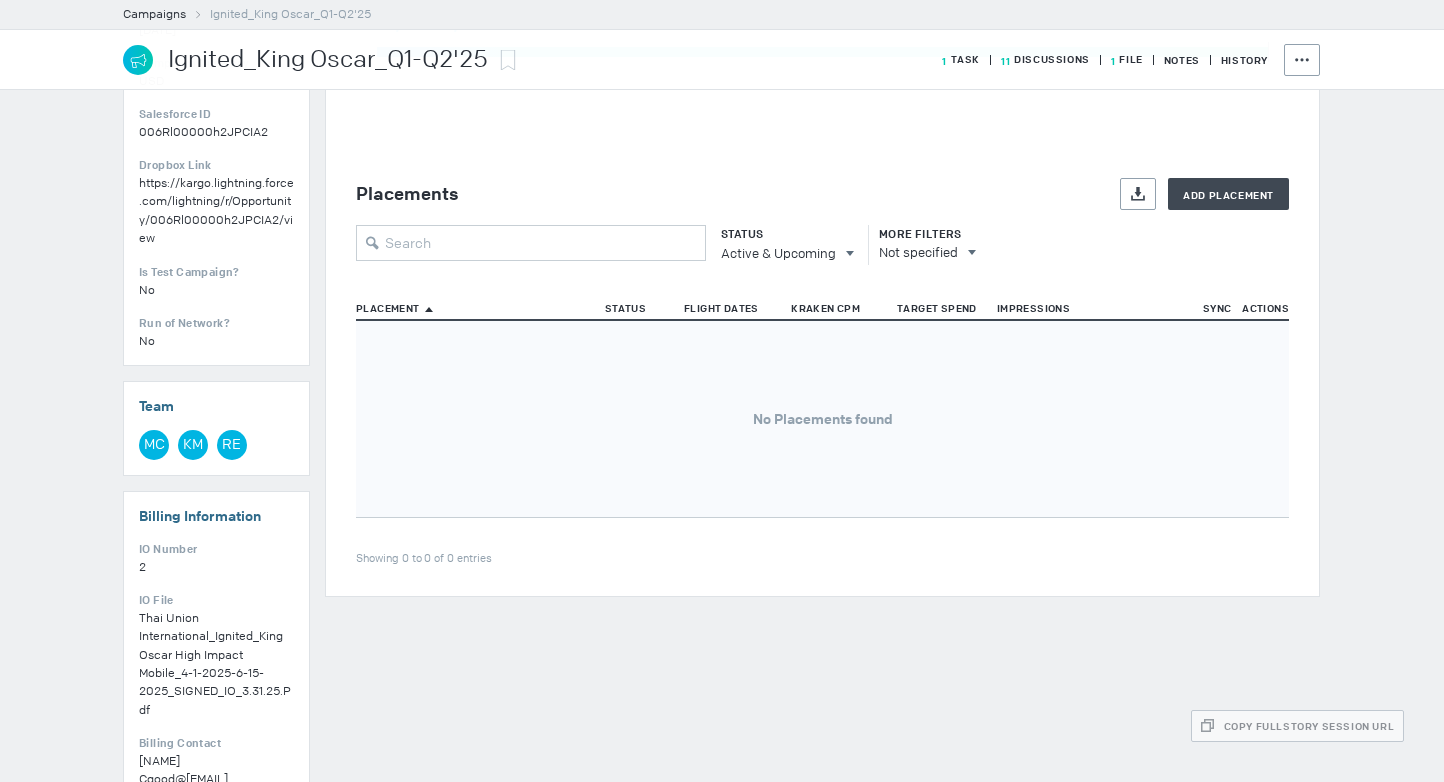 click on "Placements Export   Add Placement     Status Active & Upcoming All All Active Active & Upcoming Upcoming Completed More Filters Not specified Placement Status Flight Dates Kraken CPM Target Spend Impressions Sync Actions Showing 0 to 0 of 0 entries No Placements found" at bounding box center [822, 372] 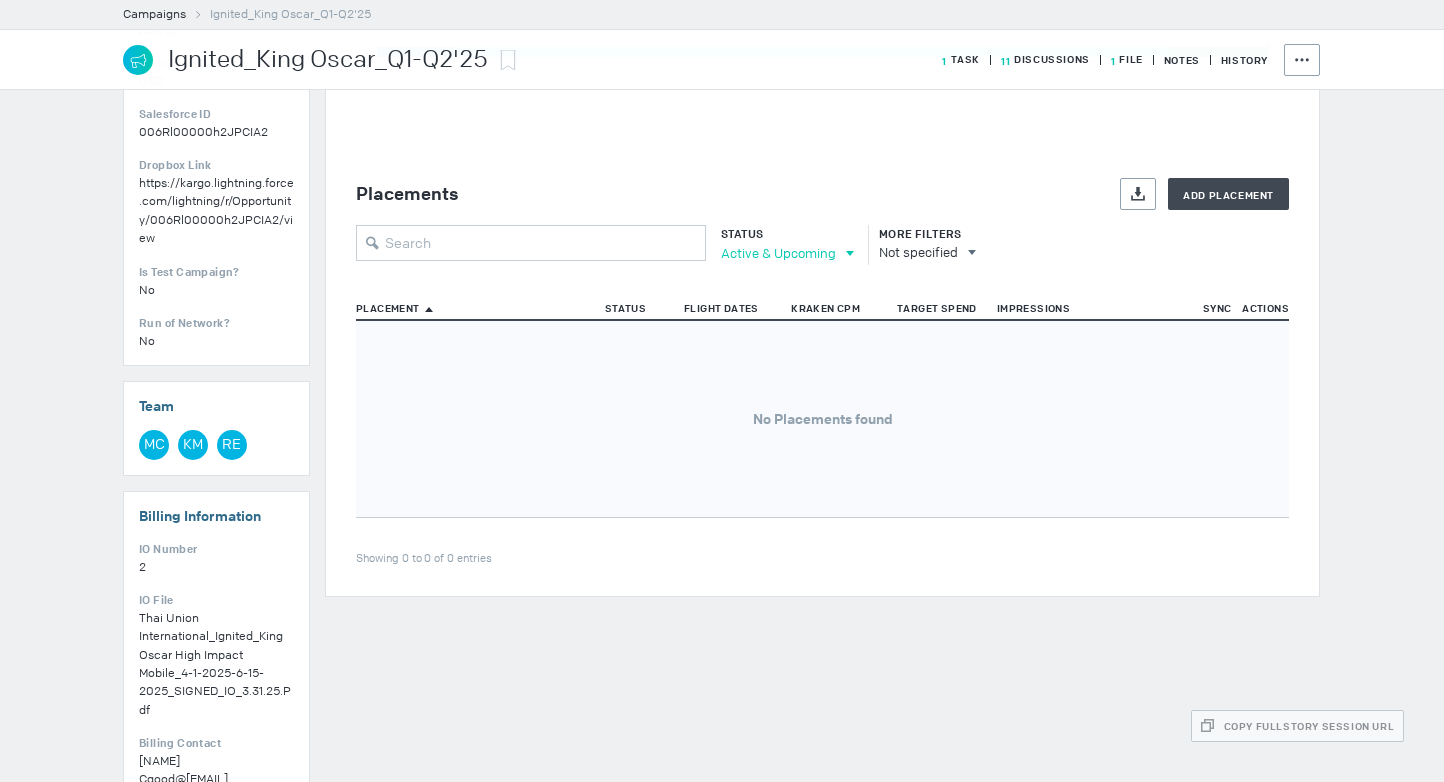 click on "Active & Upcoming" at bounding box center [778, 253] 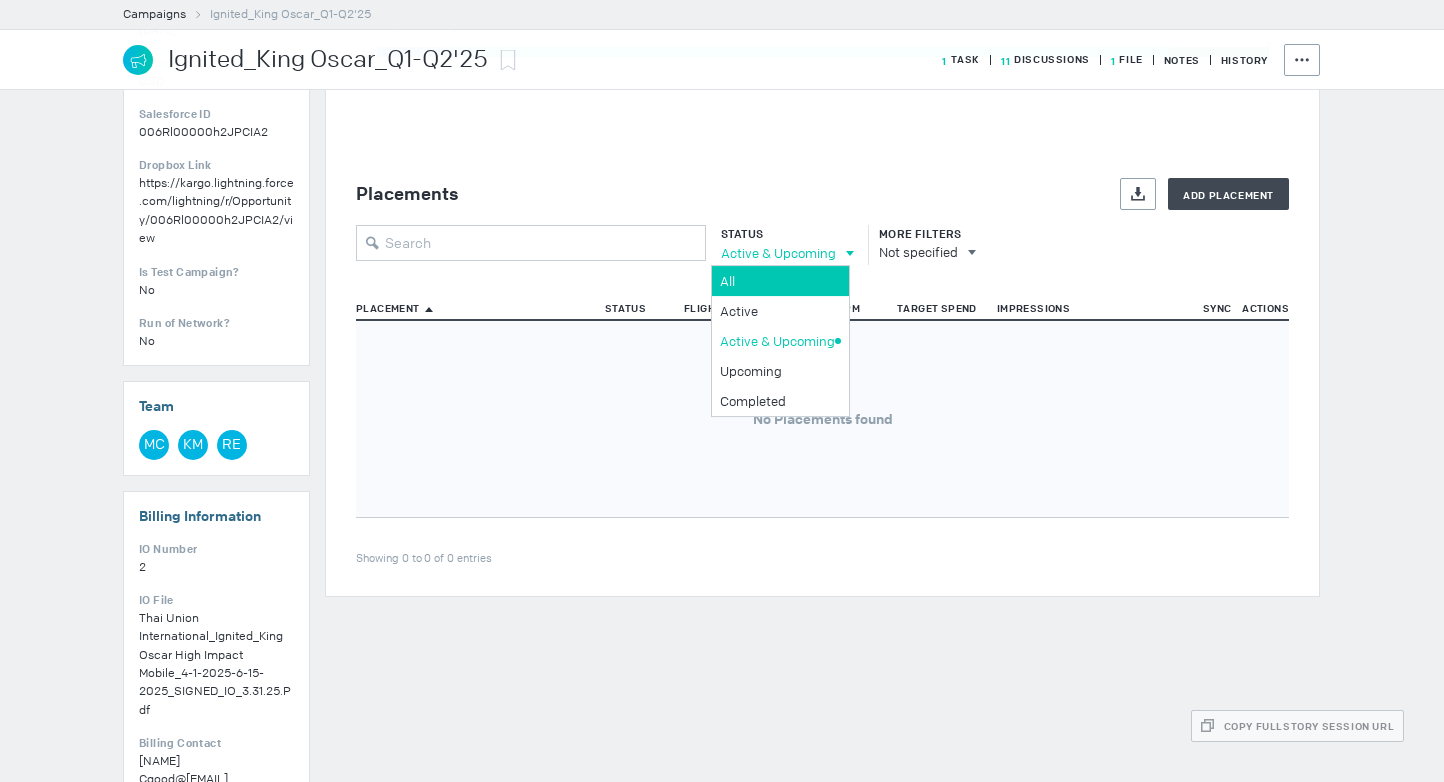 click on "All" at bounding box center [777, 281] 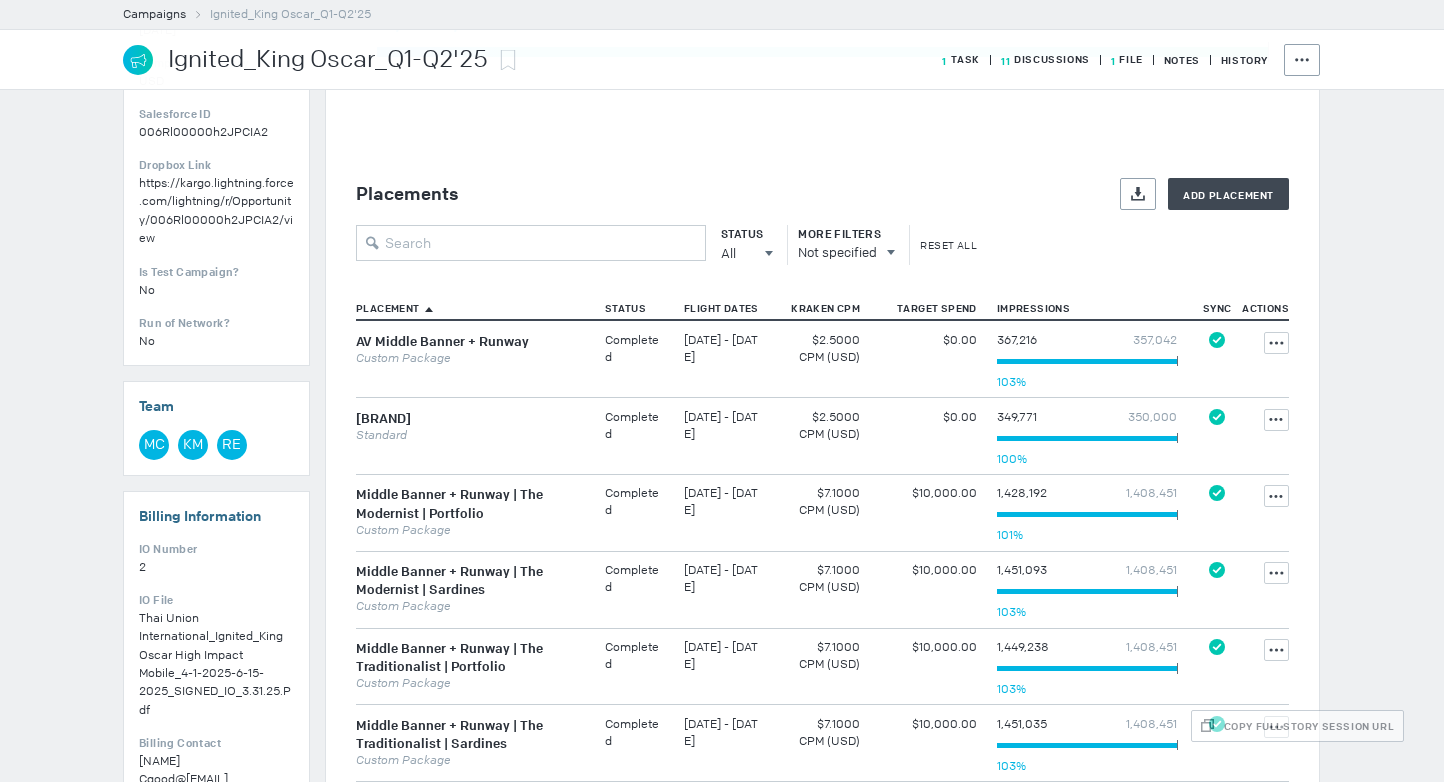 scroll, scrollTop: 678, scrollLeft: 0, axis: vertical 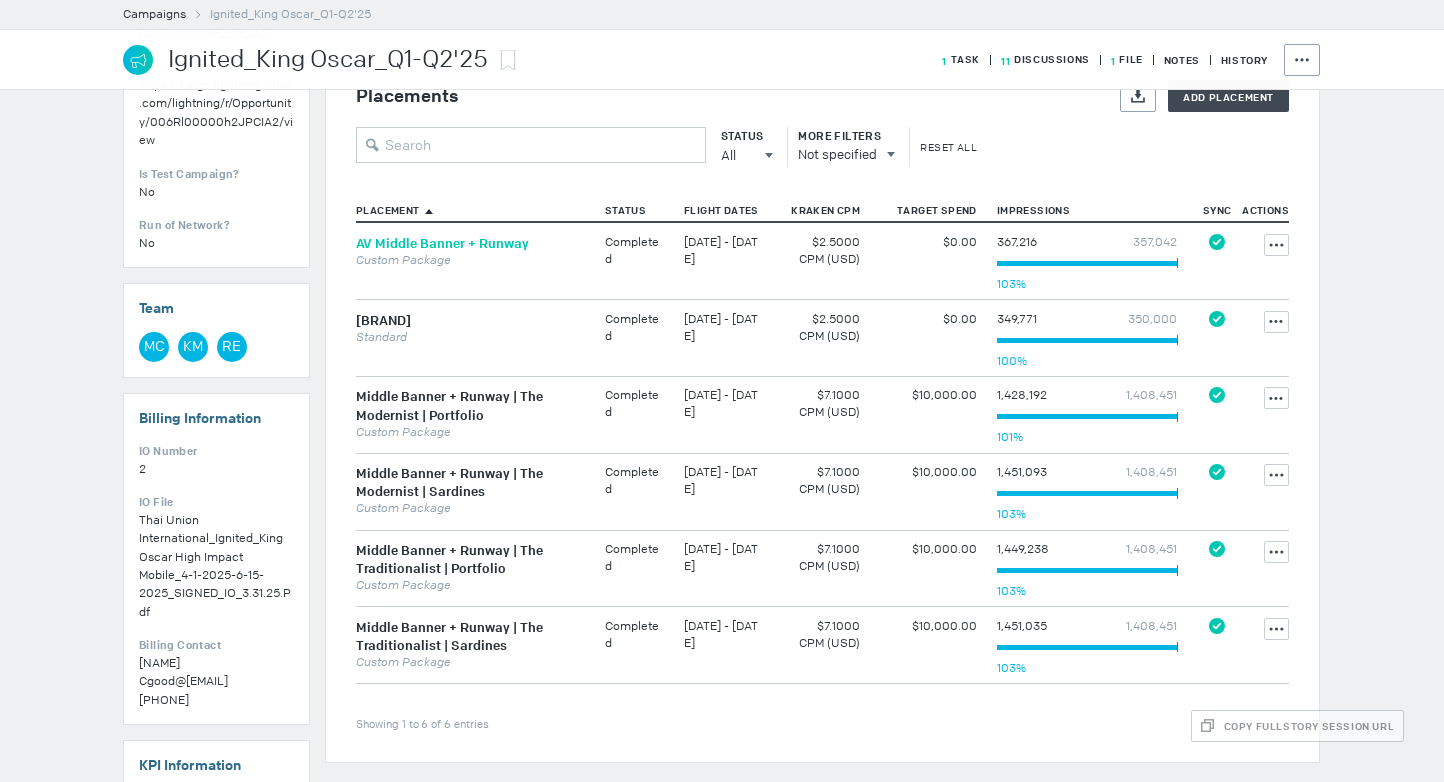 click on "AV Middle Banner + Runway" at bounding box center (442, 243) 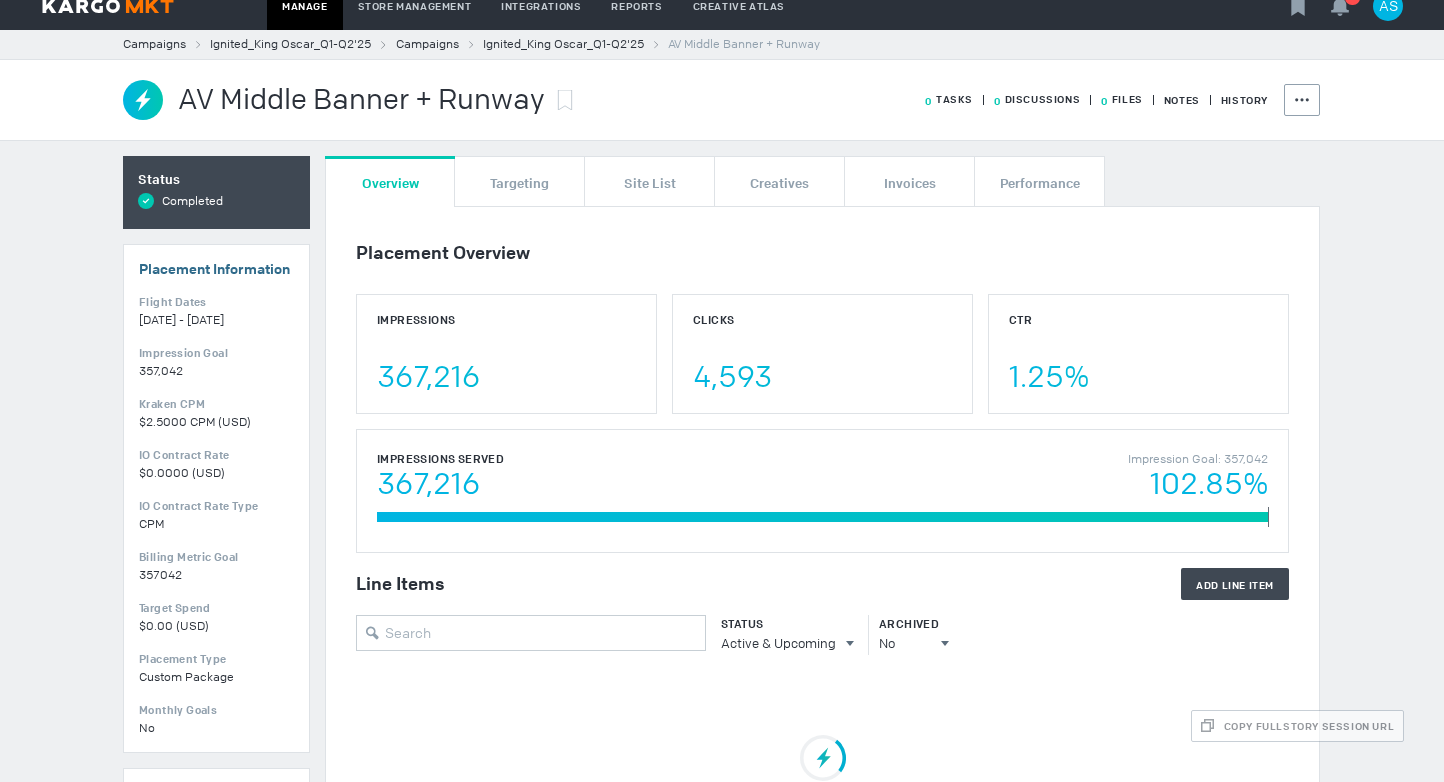 scroll, scrollTop: 0, scrollLeft: 0, axis: both 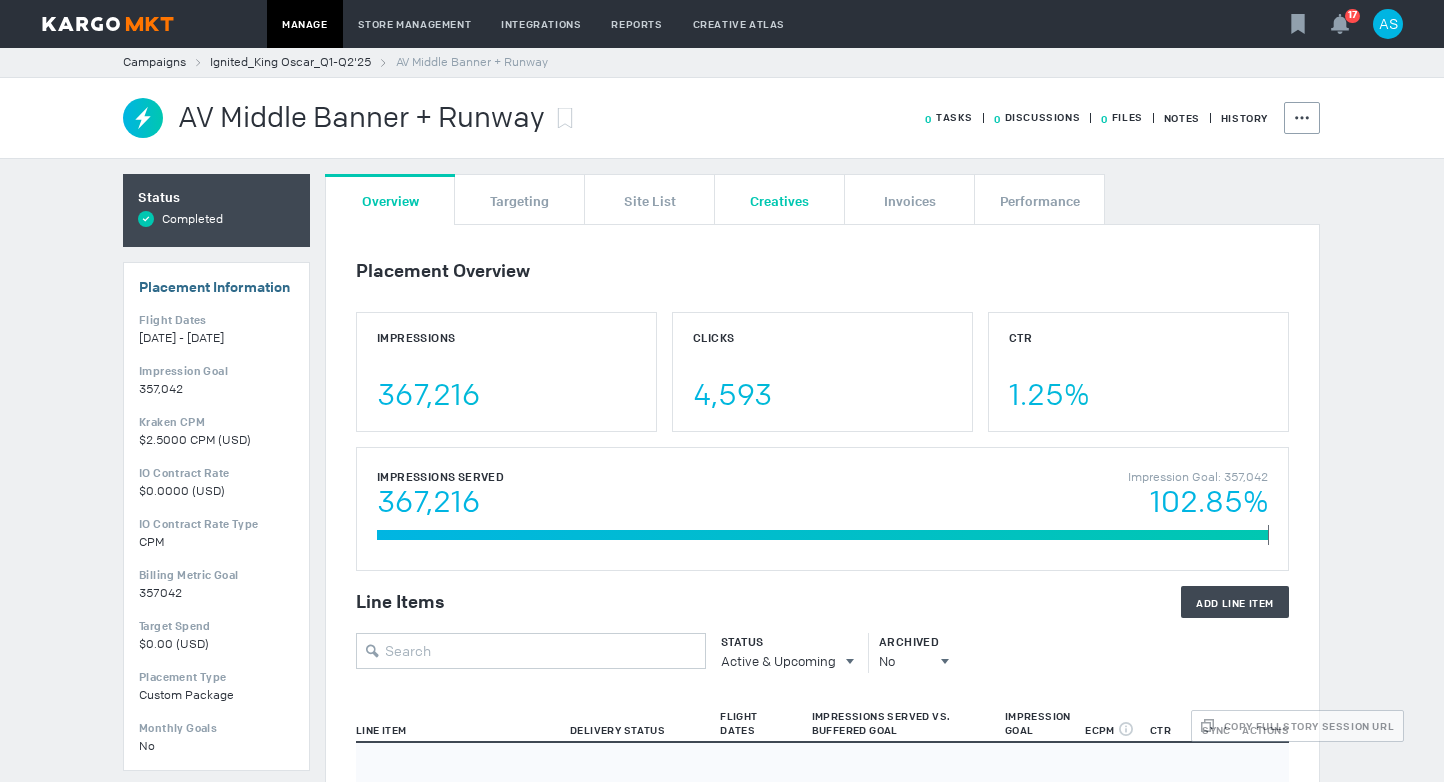 click on "Creatives" at bounding box center [779, 200] 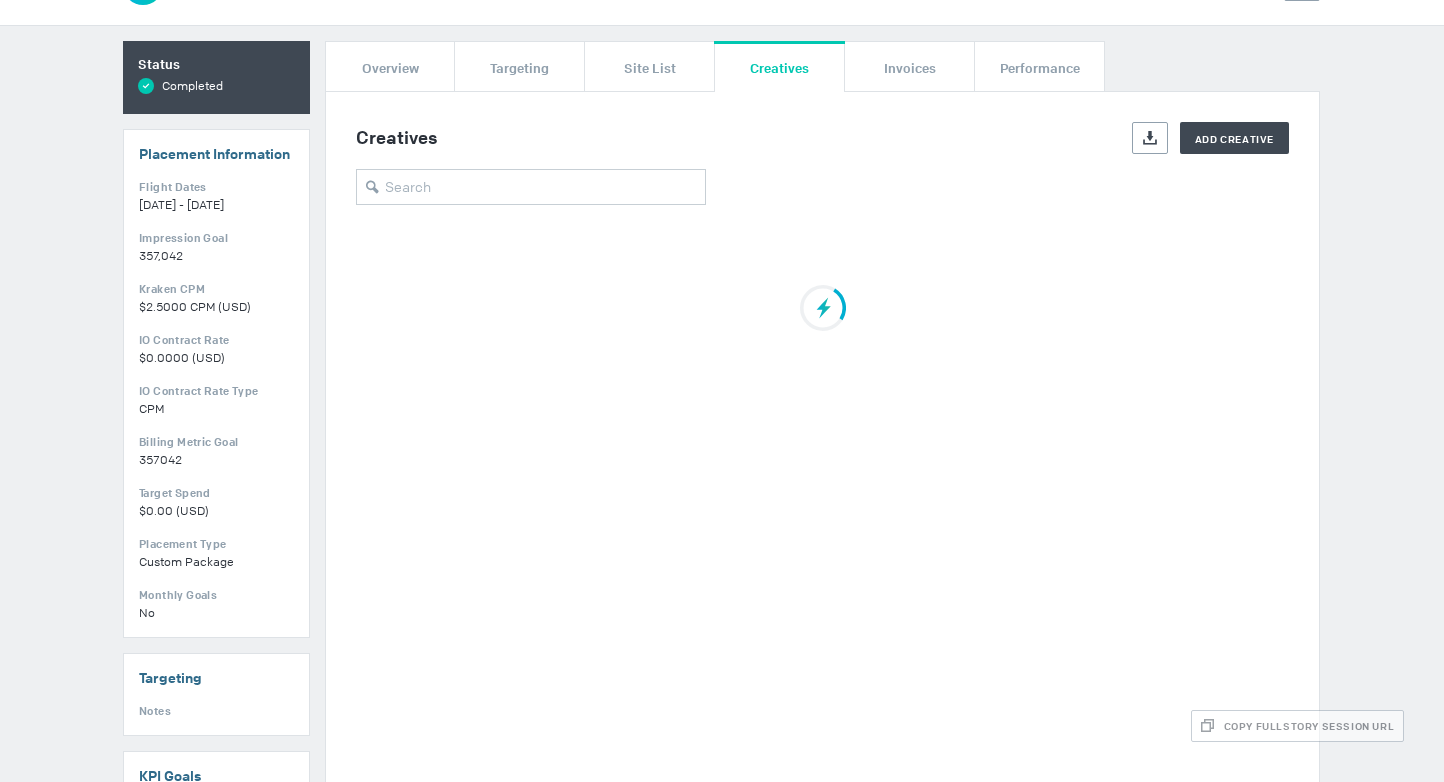 scroll, scrollTop: 136, scrollLeft: 0, axis: vertical 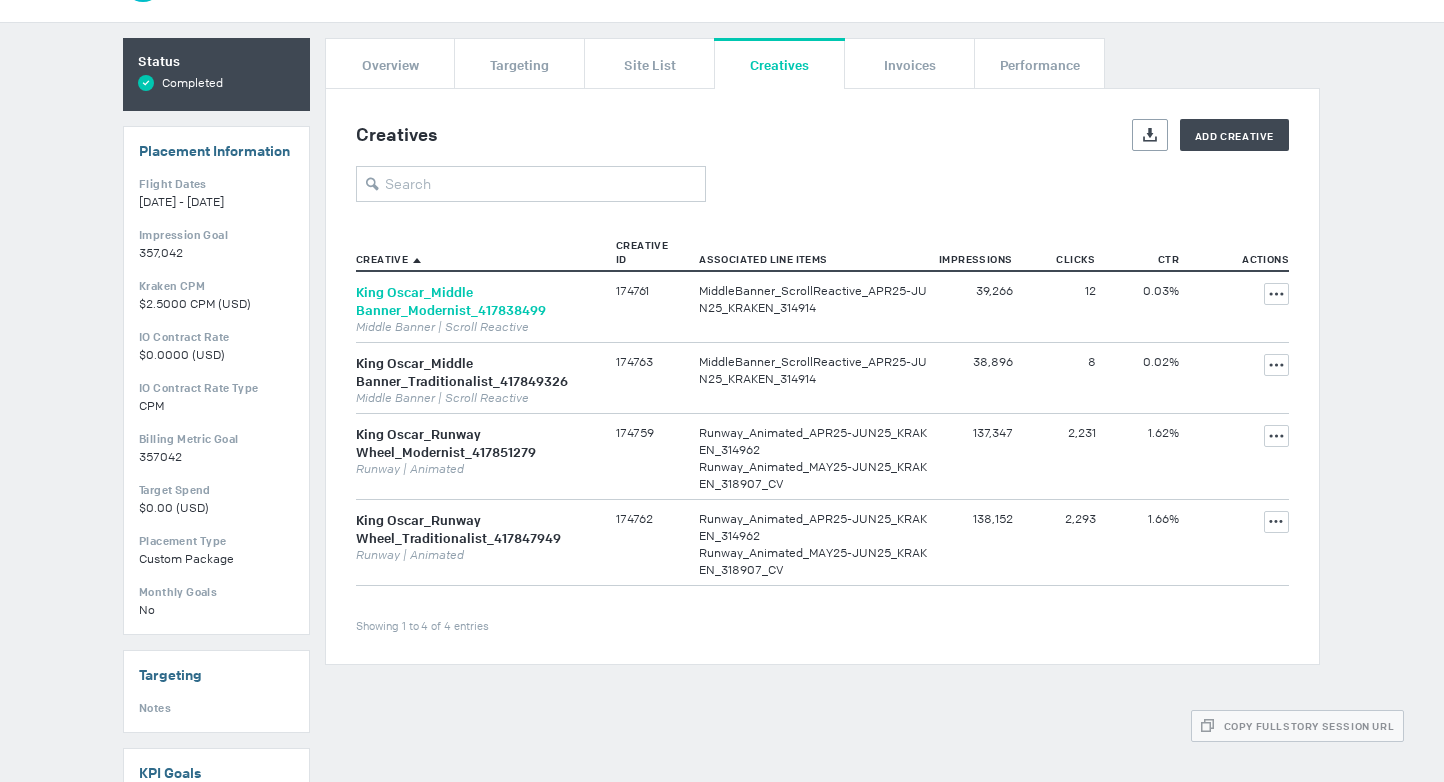 click on "King Oscar_Middle Banner_Modernist_417838499" at bounding box center (451, 301) 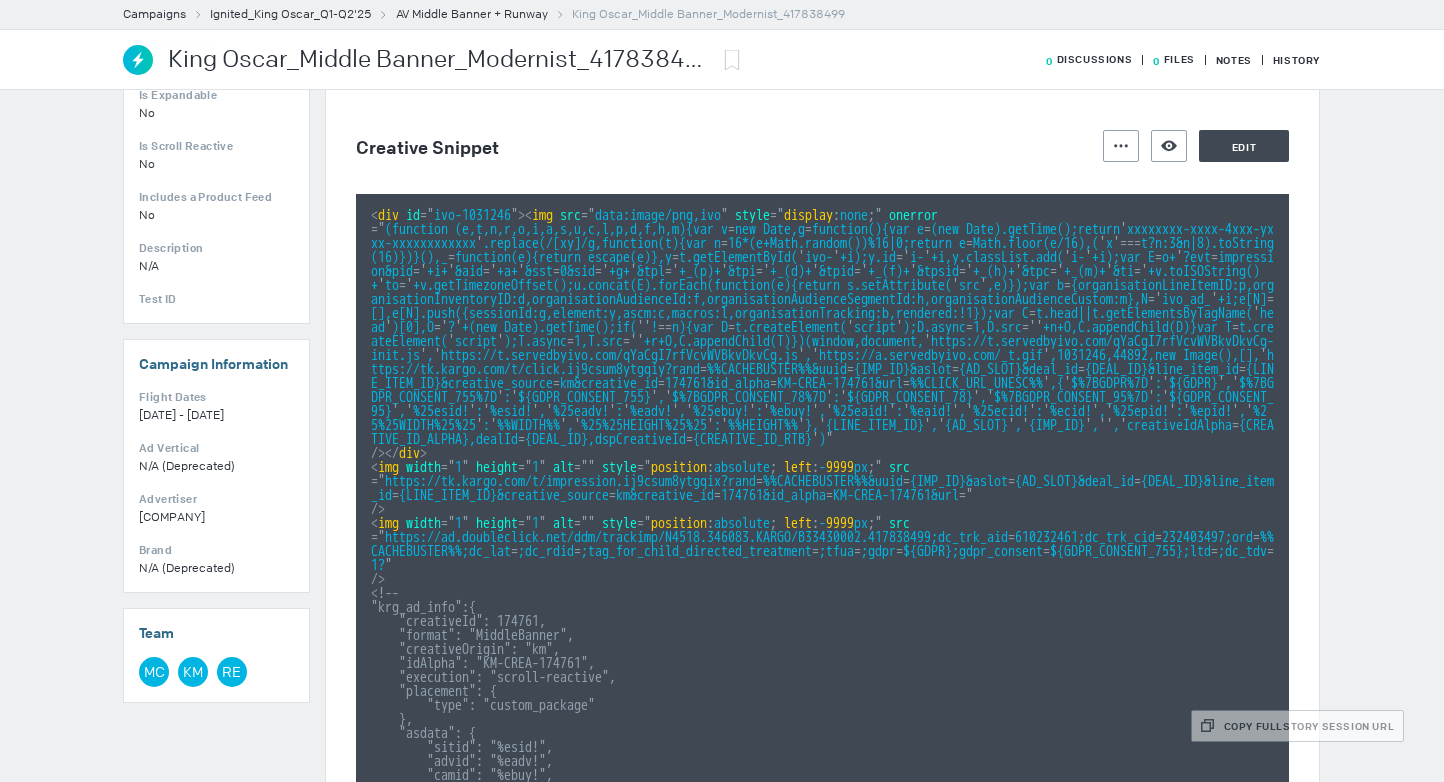 scroll, scrollTop: 159, scrollLeft: 0, axis: vertical 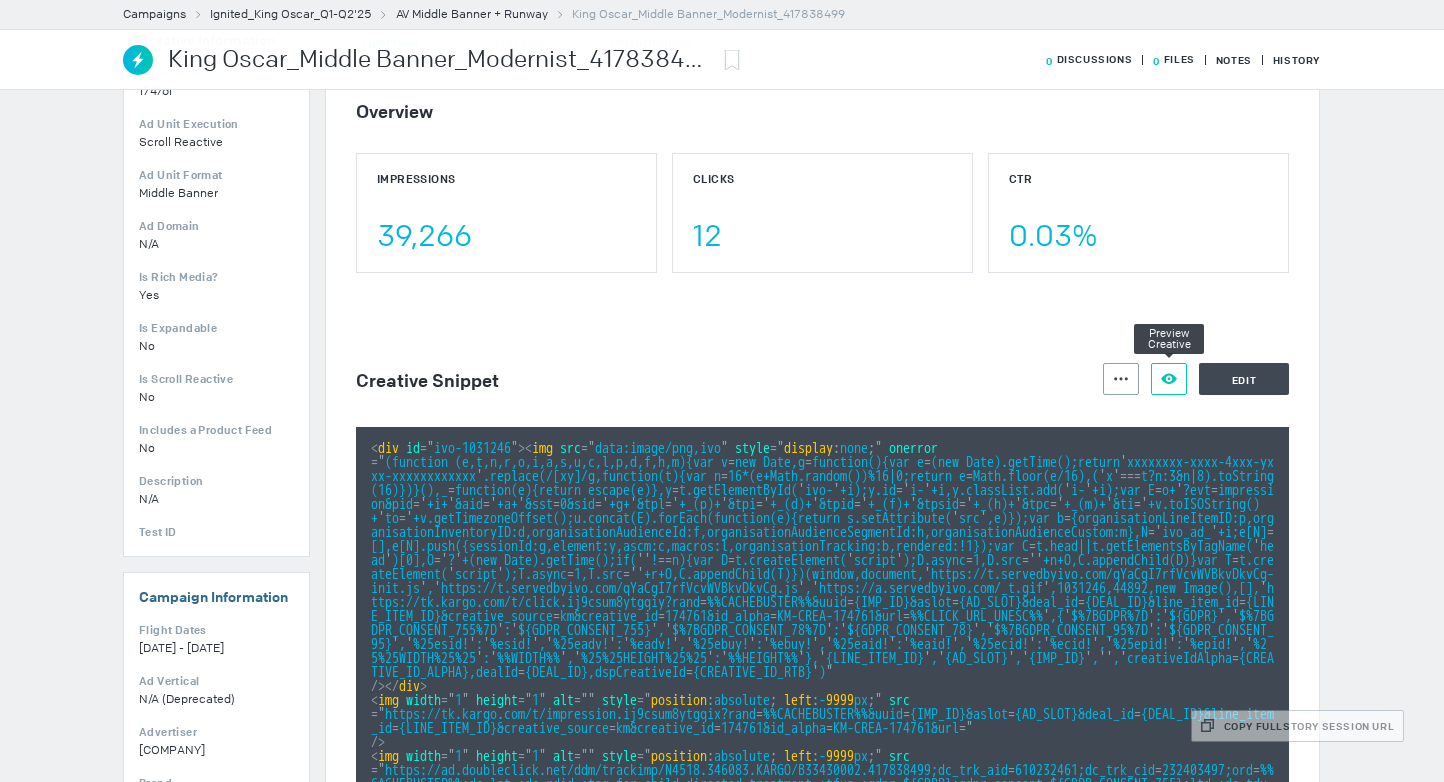 click at bounding box center [1121, 378] 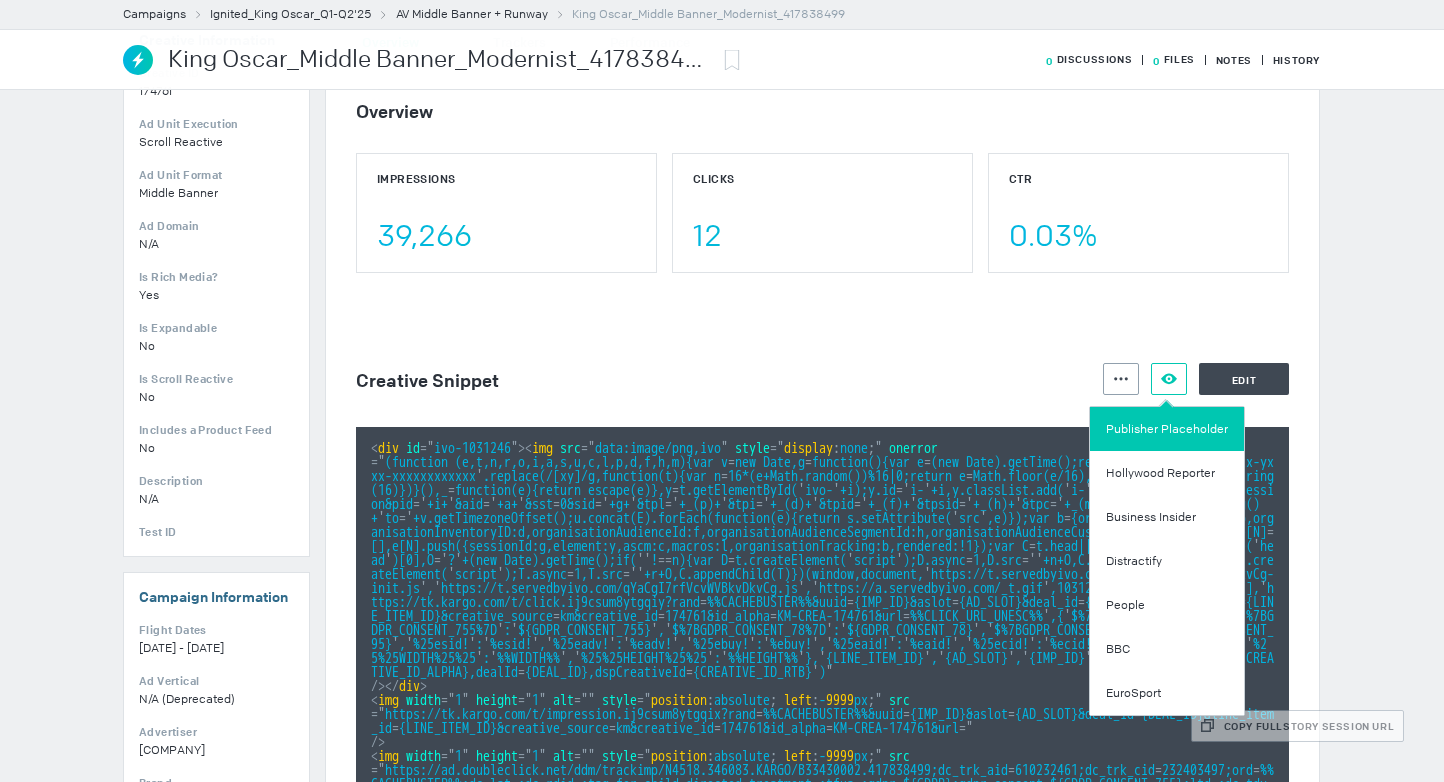 click on "Publisher Placeholder" at bounding box center (1167, 429) 